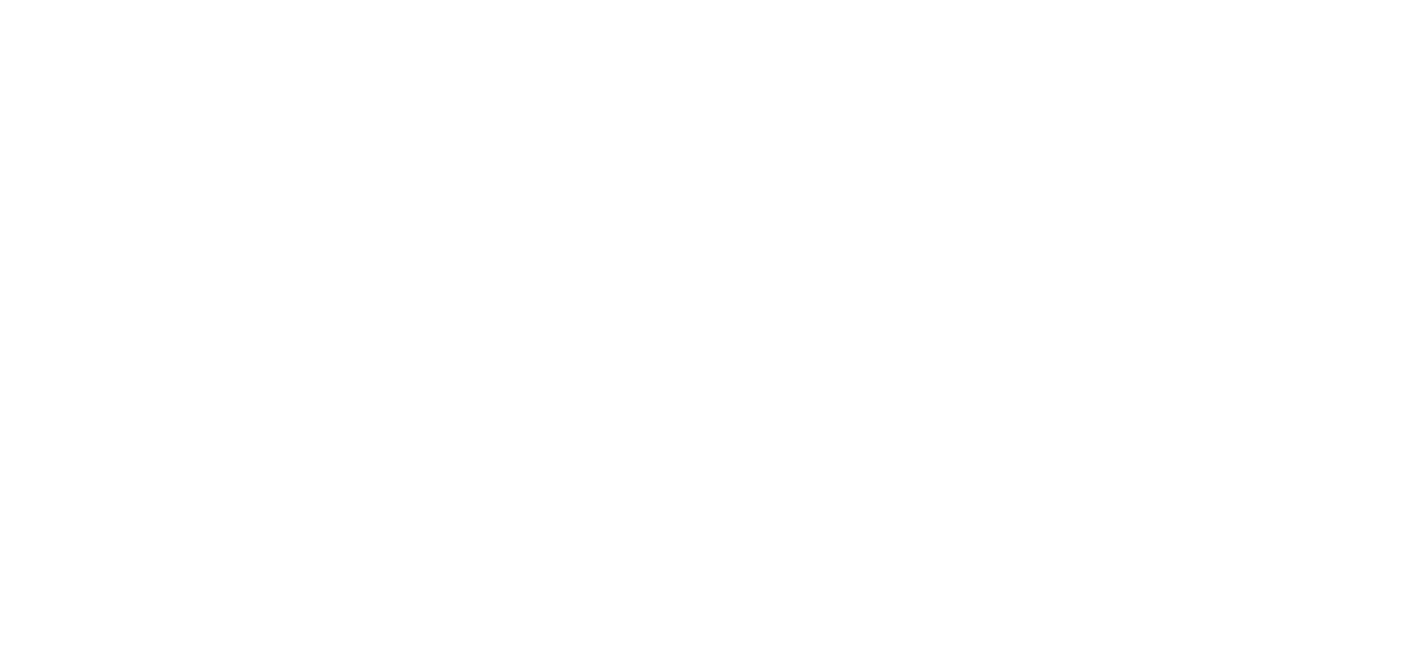 scroll, scrollTop: 0, scrollLeft: 0, axis: both 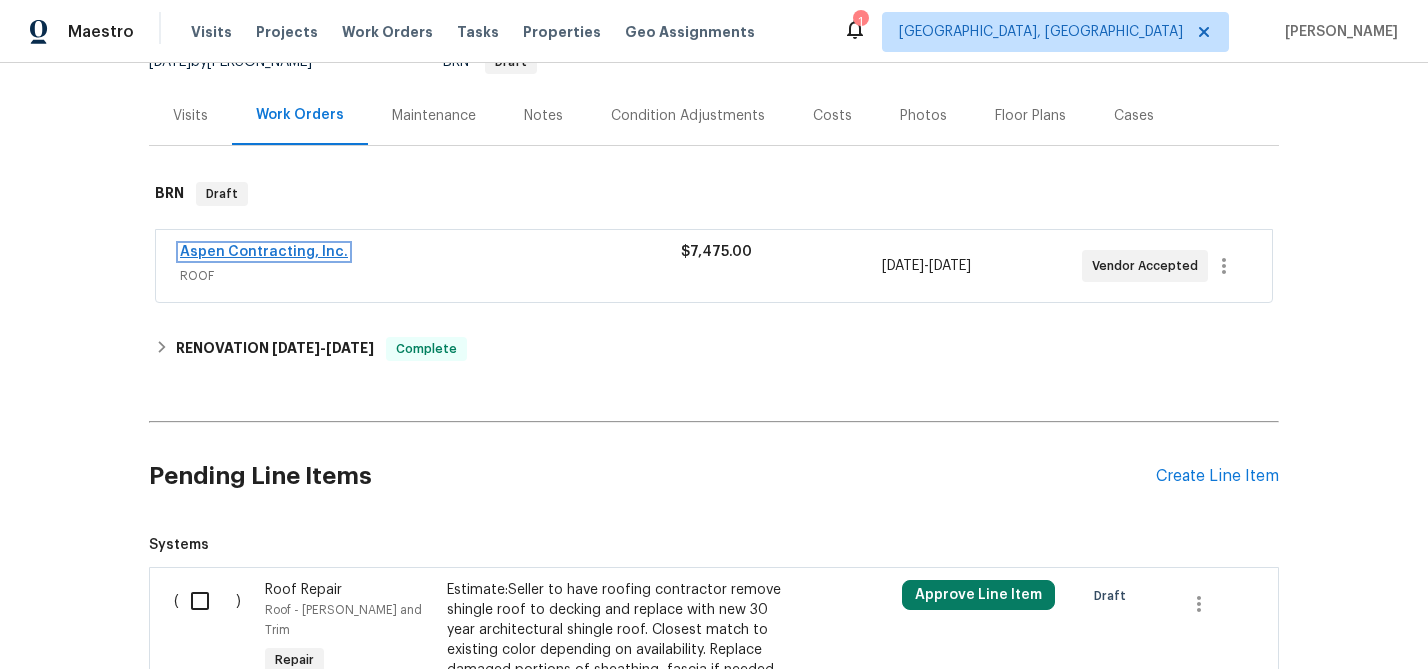 click on "Aspen Contracting, Inc." at bounding box center (264, 252) 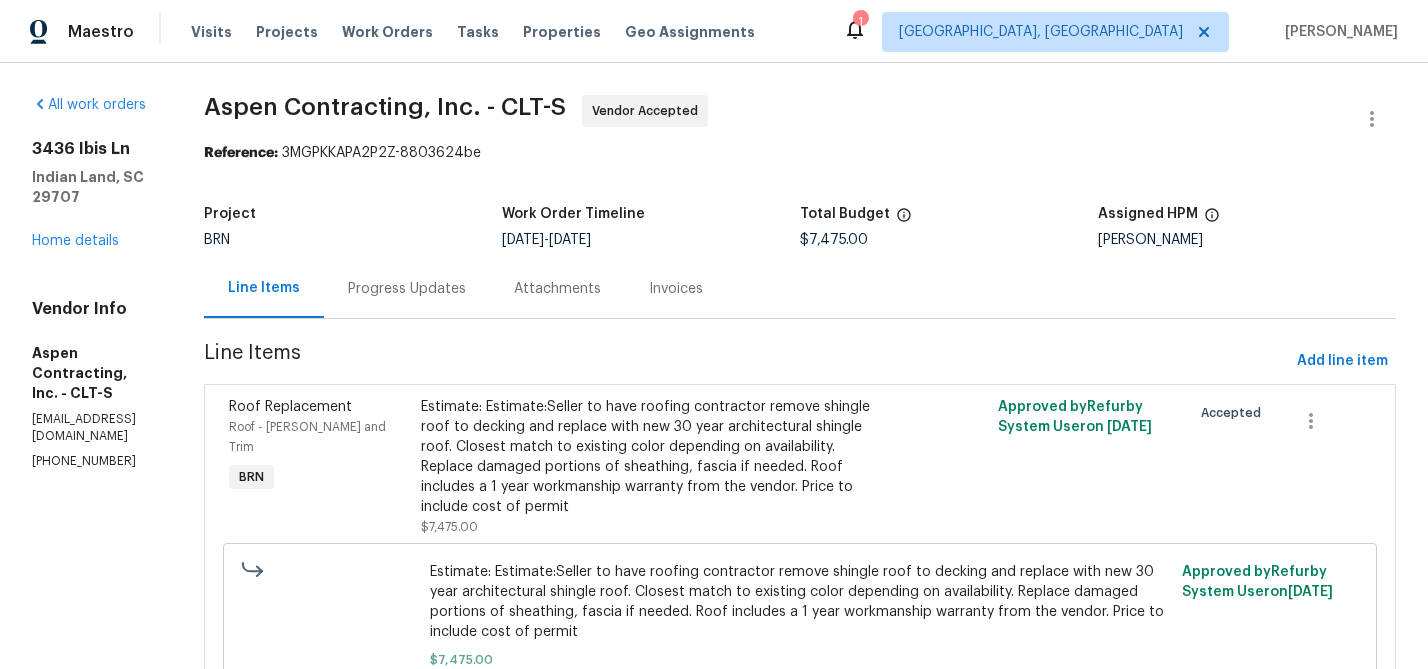 scroll, scrollTop: 124, scrollLeft: 0, axis: vertical 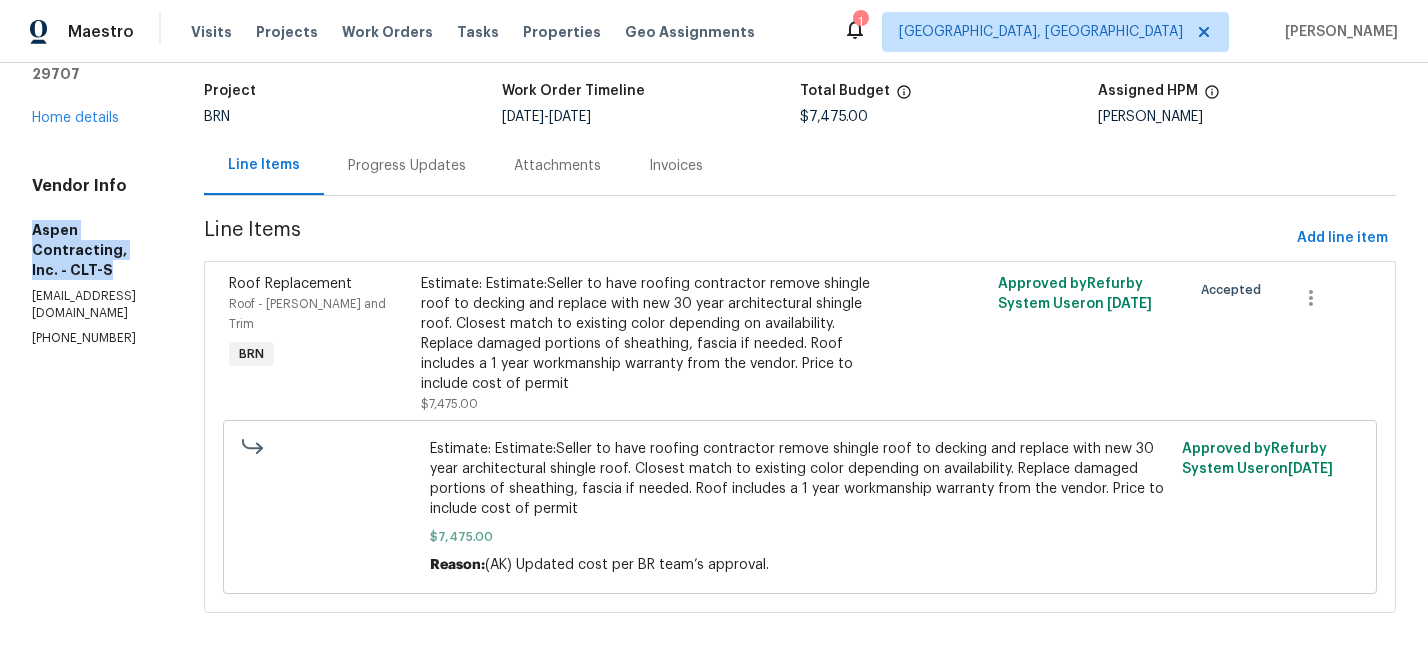 drag, startPoint x: 84, startPoint y: 232, endPoint x: 20, endPoint y: 203, distance: 70.26379 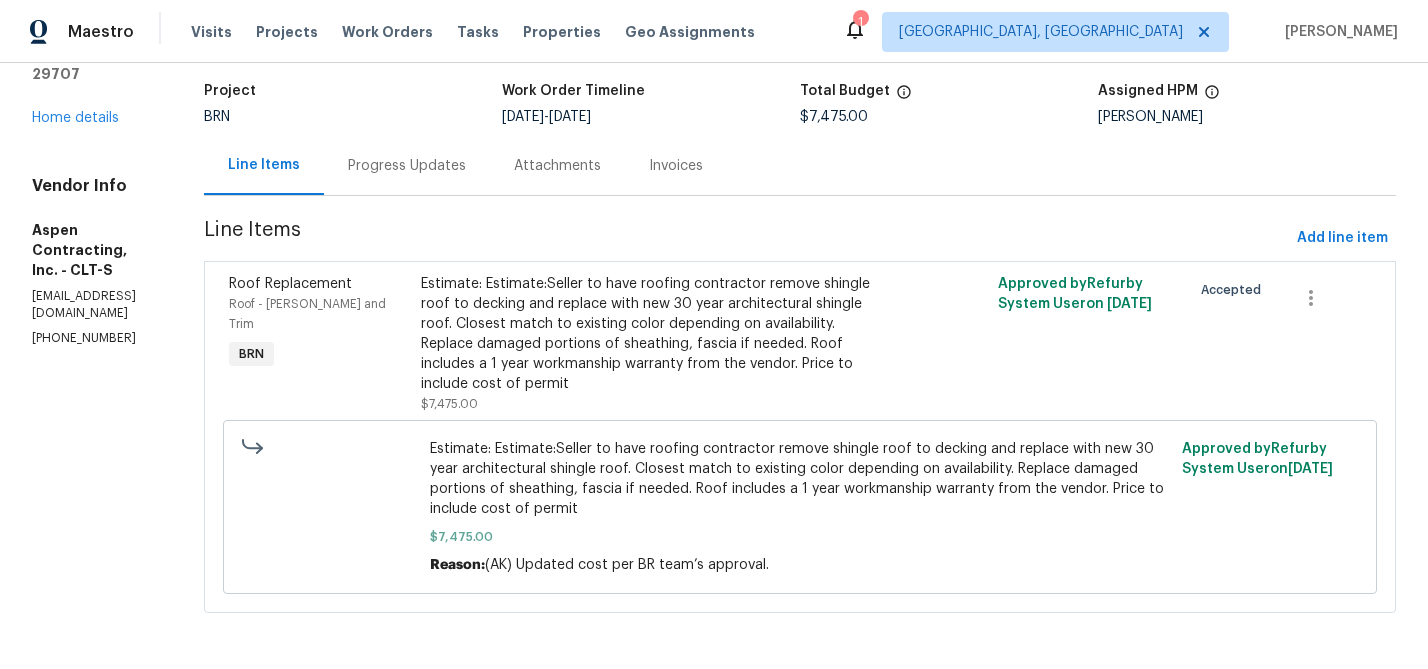 click on "All work orders [STREET_ADDRESS] Home details Vendor Info Aspen Contracting, Inc. - CLT-S [EMAIL_ADDRESS][DOMAIN_NAME] [PHONE_NUMBER] Aspen Contracting, Inc. - CLT-S Vendor Accepted Reference:   3MGPKKAPA2P2Z-8803624be Project BRN   Work Order Timeline [DATE]  -  [DATE] Total Budget $7,475.00 Assigned HPM [PERSON_NAME] Line Items Progress Updates Attachments Invoices Line Items Add line item Roof Replacement Roof - [PERSON_NAME] and Trim BRN Estimate: Estimate:Seller to have roofing contractor remove shingle roof to decking and replace with new 30 year architectural shingle roof. Closest match to existing color depending on availability. Replace damaged portions of sheathing, fascia if needed. Roof includes a 1 year workmanship warranty from the vendor. Price to include cost of permit $7,475.00 Approved by  Refurby System User  on   [DATE] Accepted $7,475.00 Reason:  (AK) Updated cost per BR team’s approval. Approved by  Refurby System User  on  [DATE]" at bounding box center (714, 304) 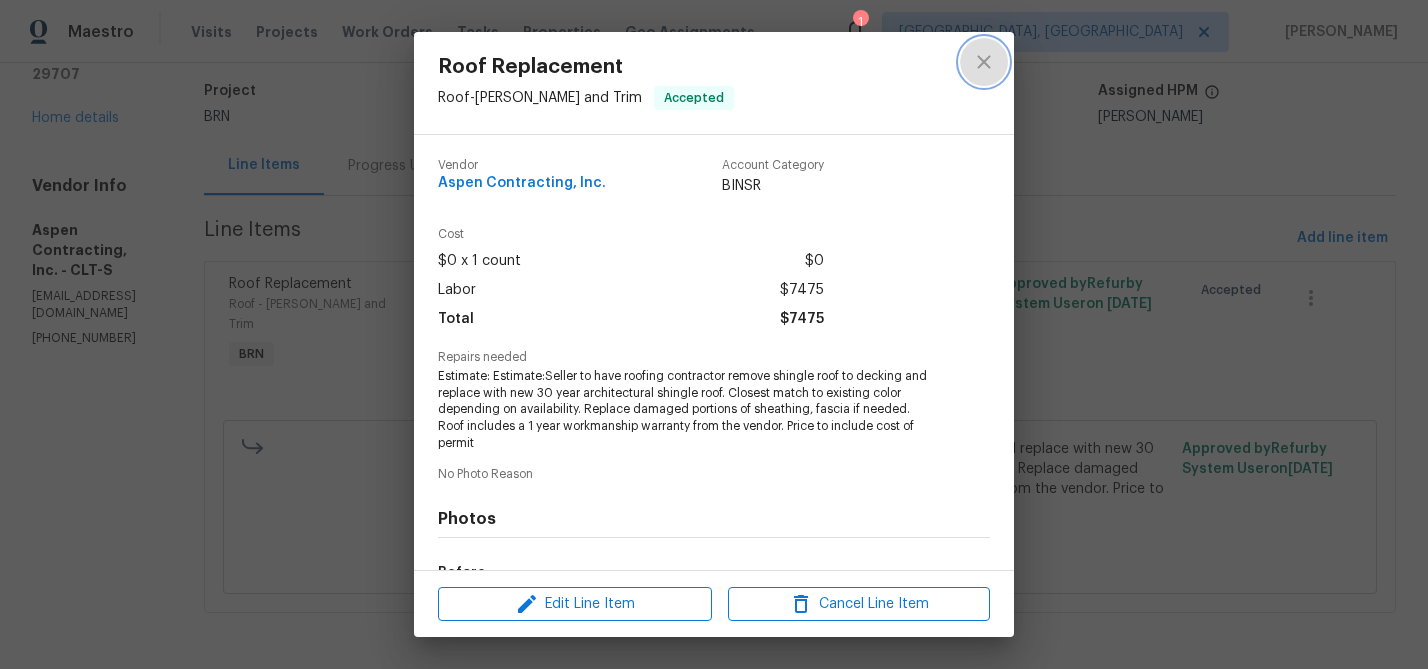 click 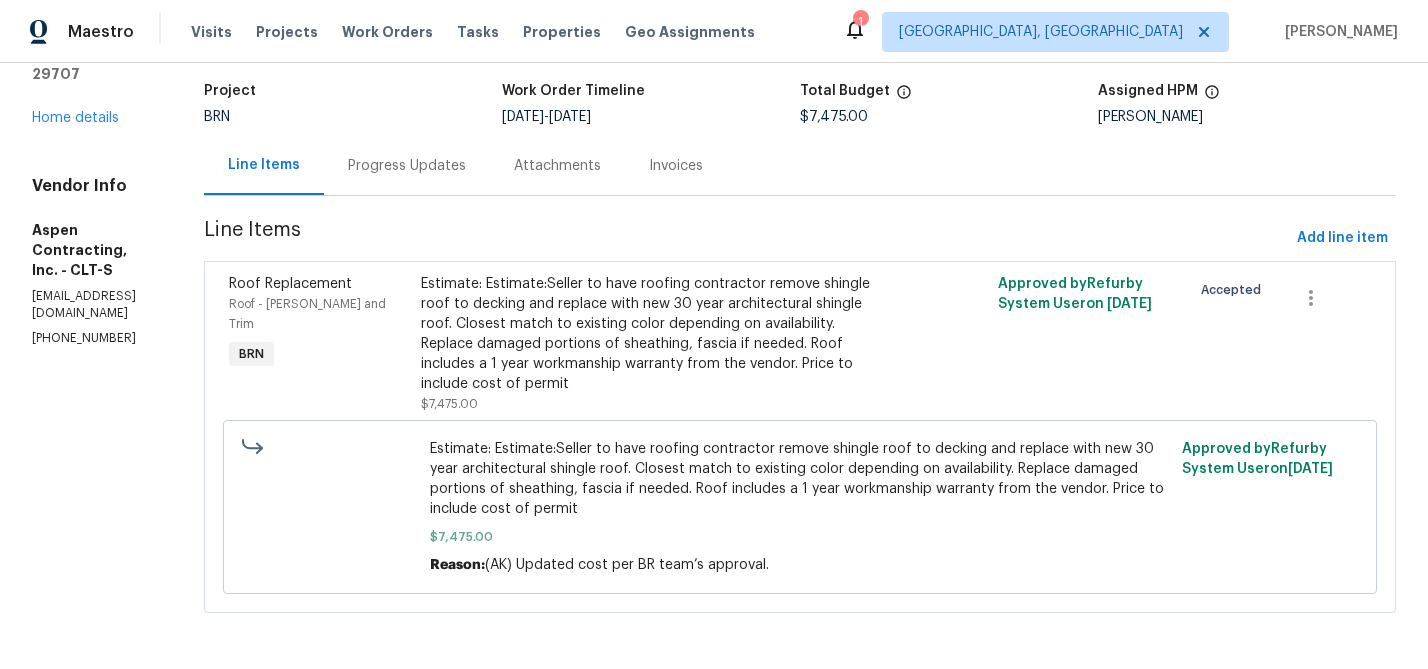 scroll, scrollTop: 0, scrollLeft: 0, axis: both 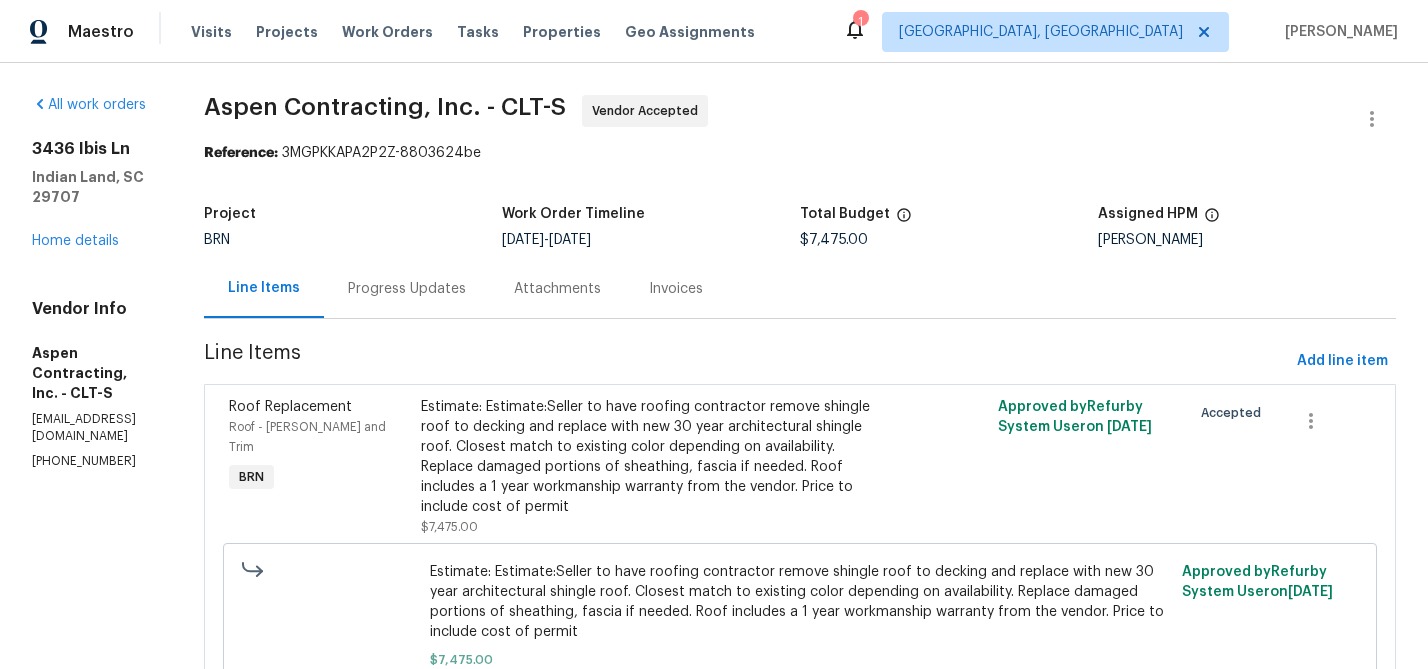 click on "[STREET_ADDRESS] Home details" at bounding box center [94, 195] 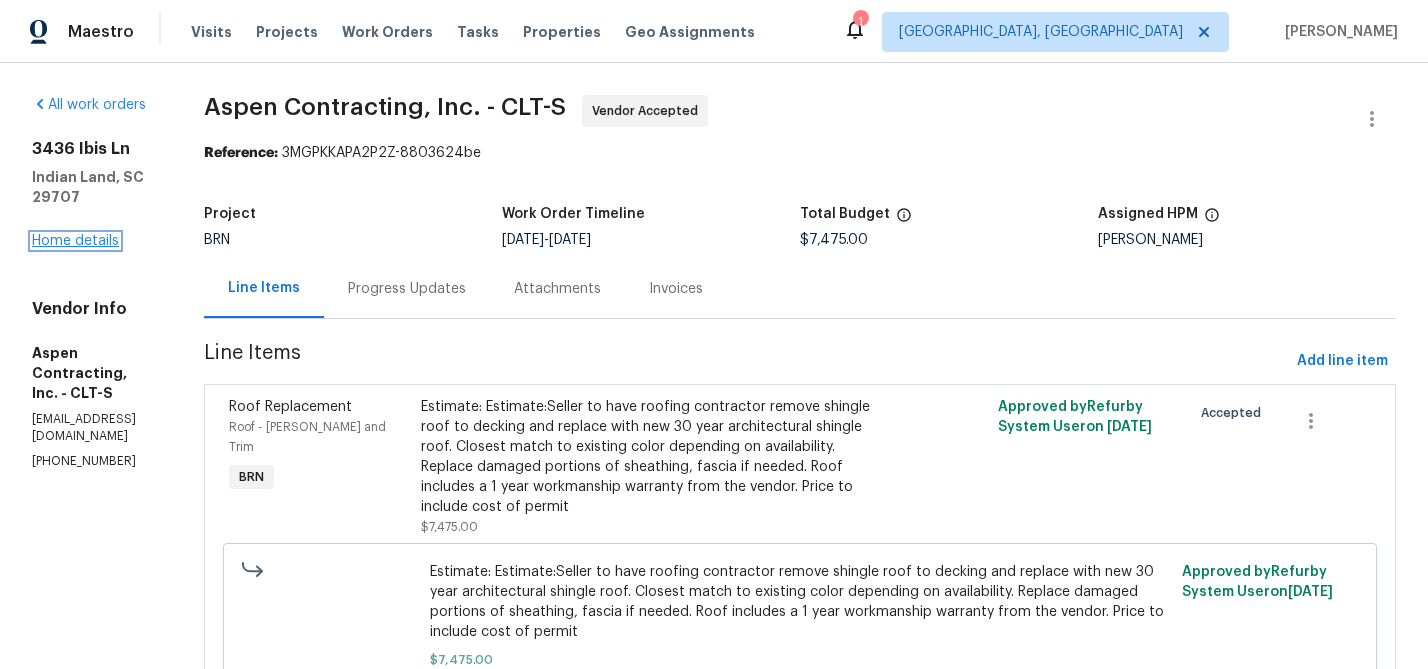 click on "Home details" at bounding box center (75, 241) 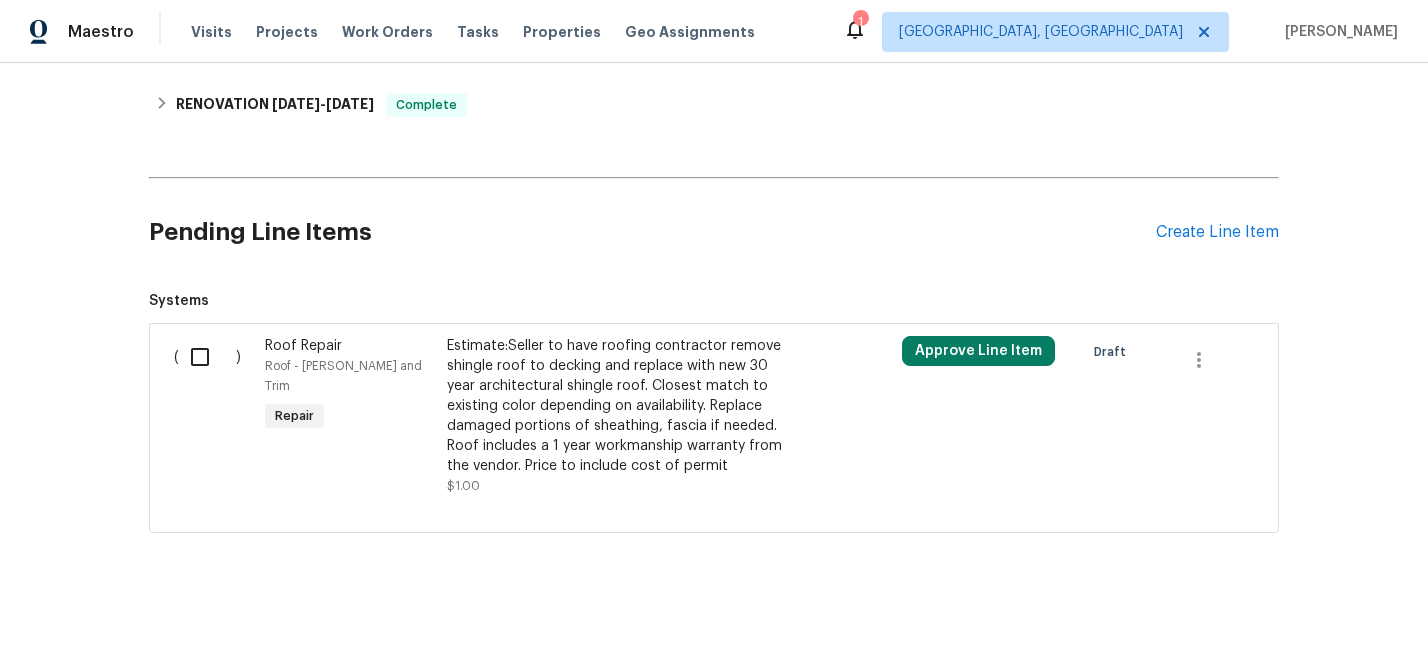 scroll, scrollTop: 0, scrollLeft: 0, axis: both 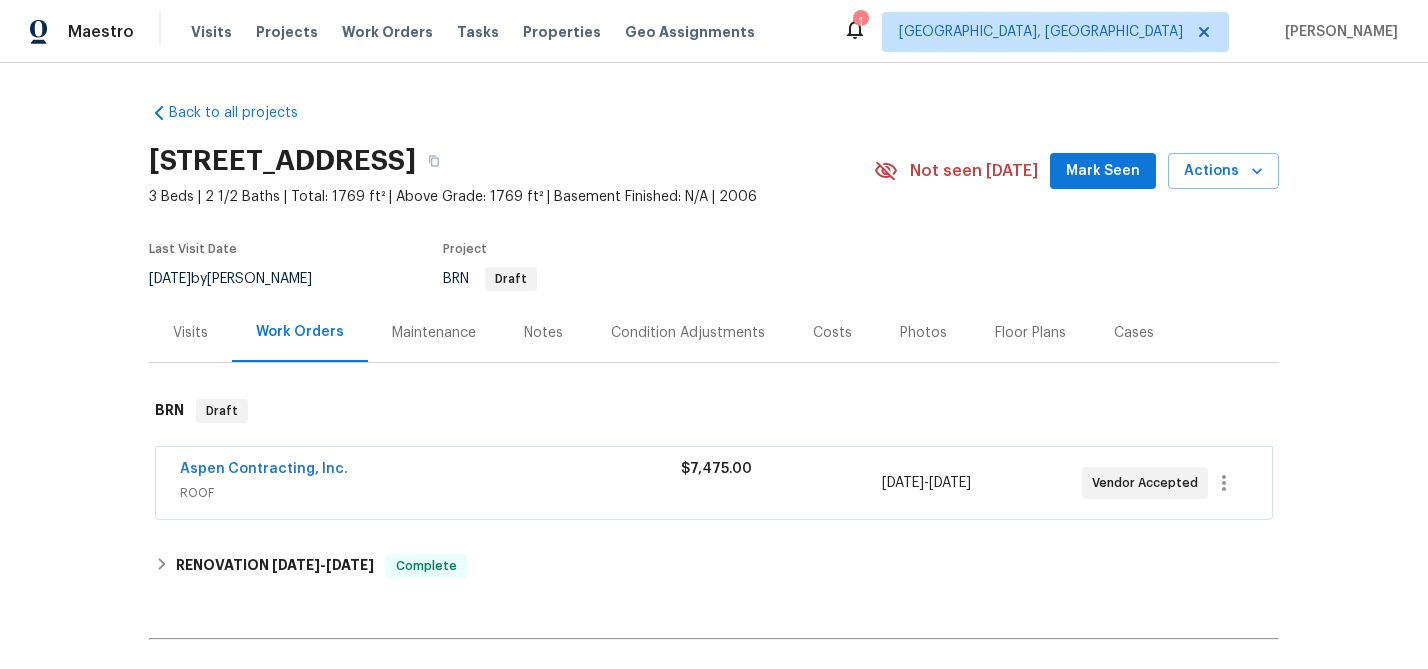 click on "Aspen Contracting, Inc. ROOF $7,475.00 [DATE]  -  [DATE] Vendor Accepted" at bounding box center [714, 483] 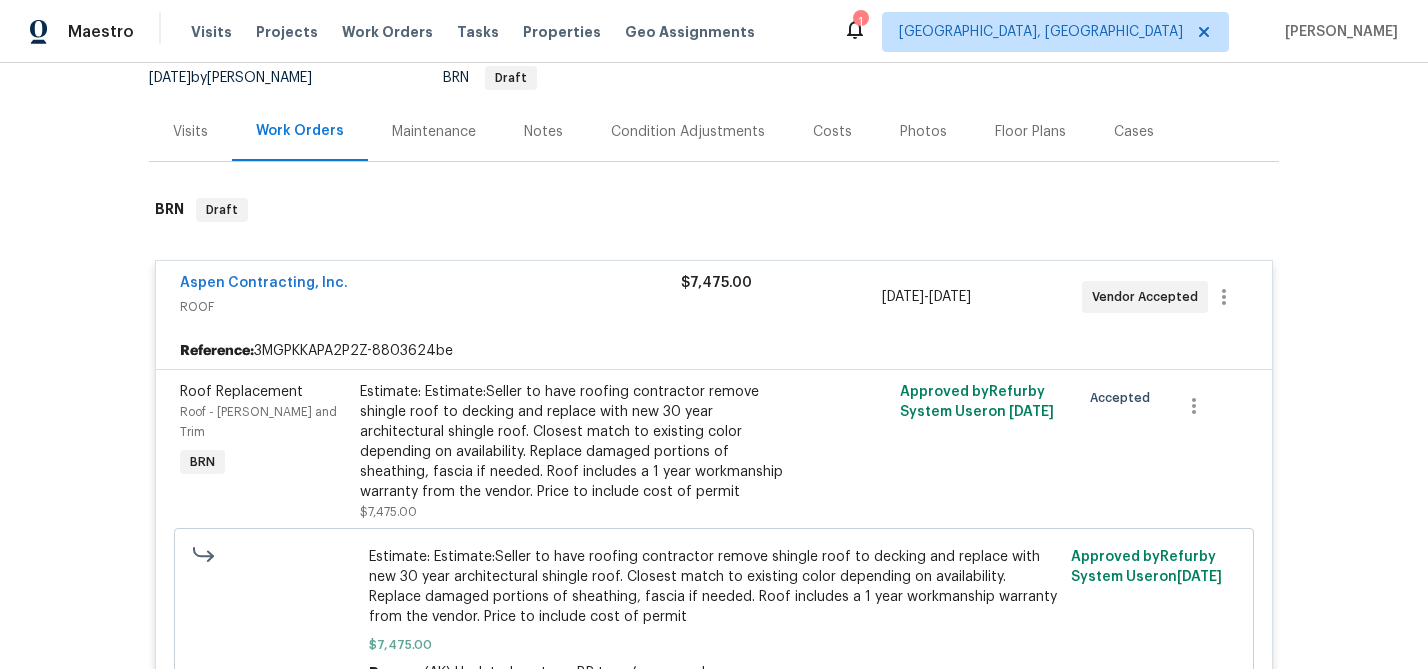 scroll, scrollTop: 256, scrollLeft: 0, axis: vertical 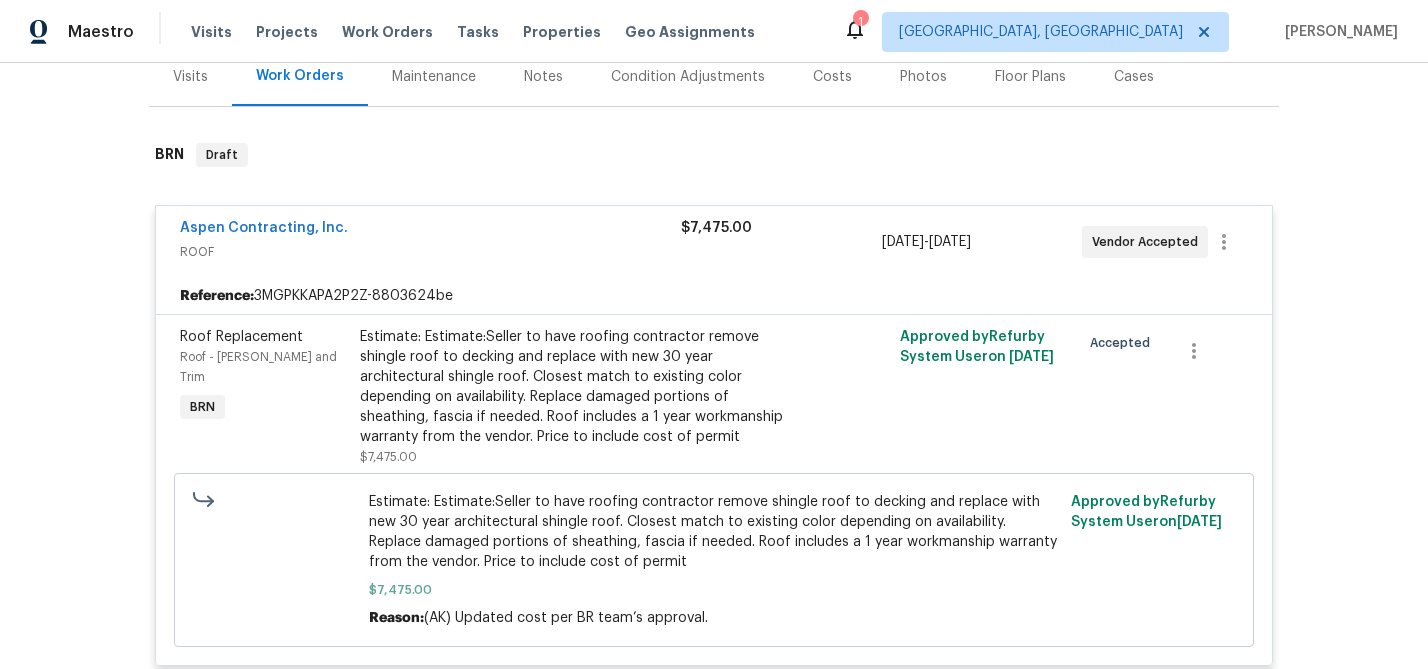 click on "Estimate: Estimate:Seller to have roofing contractor remove shingle roof to decking and replace with new 30 year architectural shingle roof. Closest match to existing color depending on availability. Replace damaged portions of sheathing, fascia if needed. Roof includes a 1 year workmanship warranty from the vendor. Price to include cost of permit" at bounding box center [579, 387] 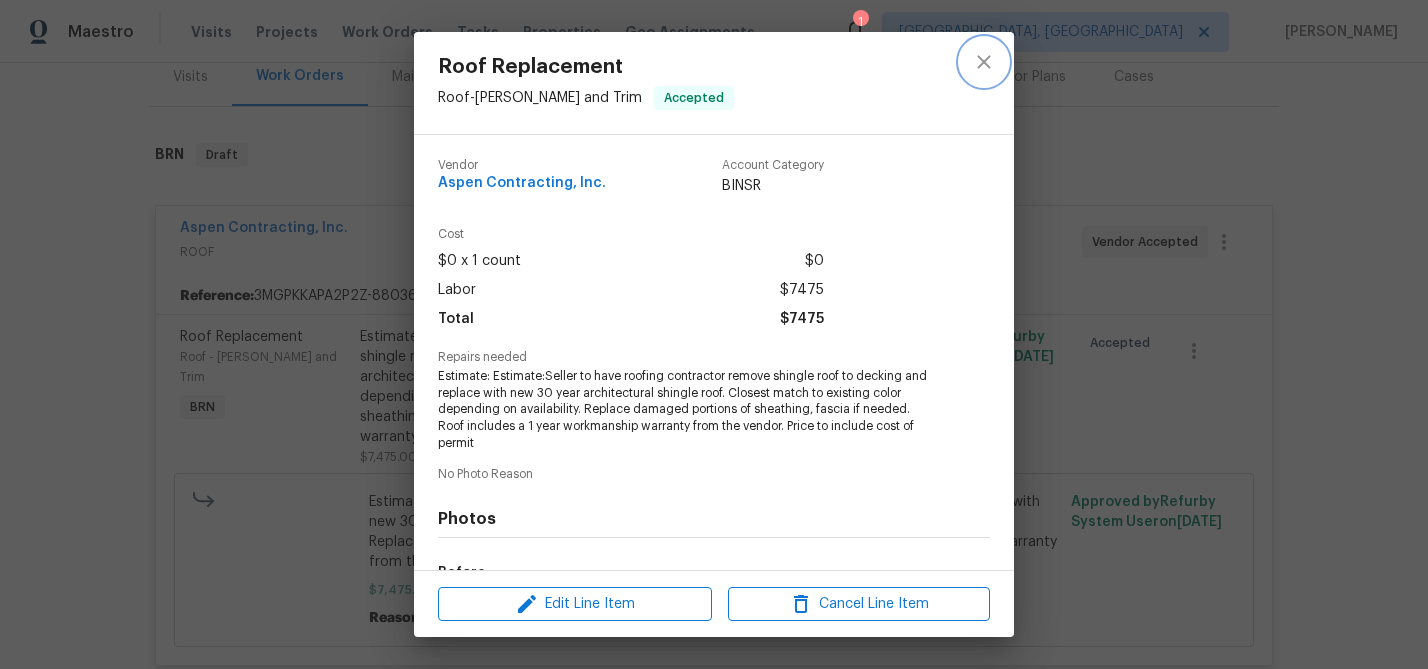 drag, startPoint x: 980, startPoint y: 62, endPoint x: 821, endPoint y: 292, distance: 279.60864 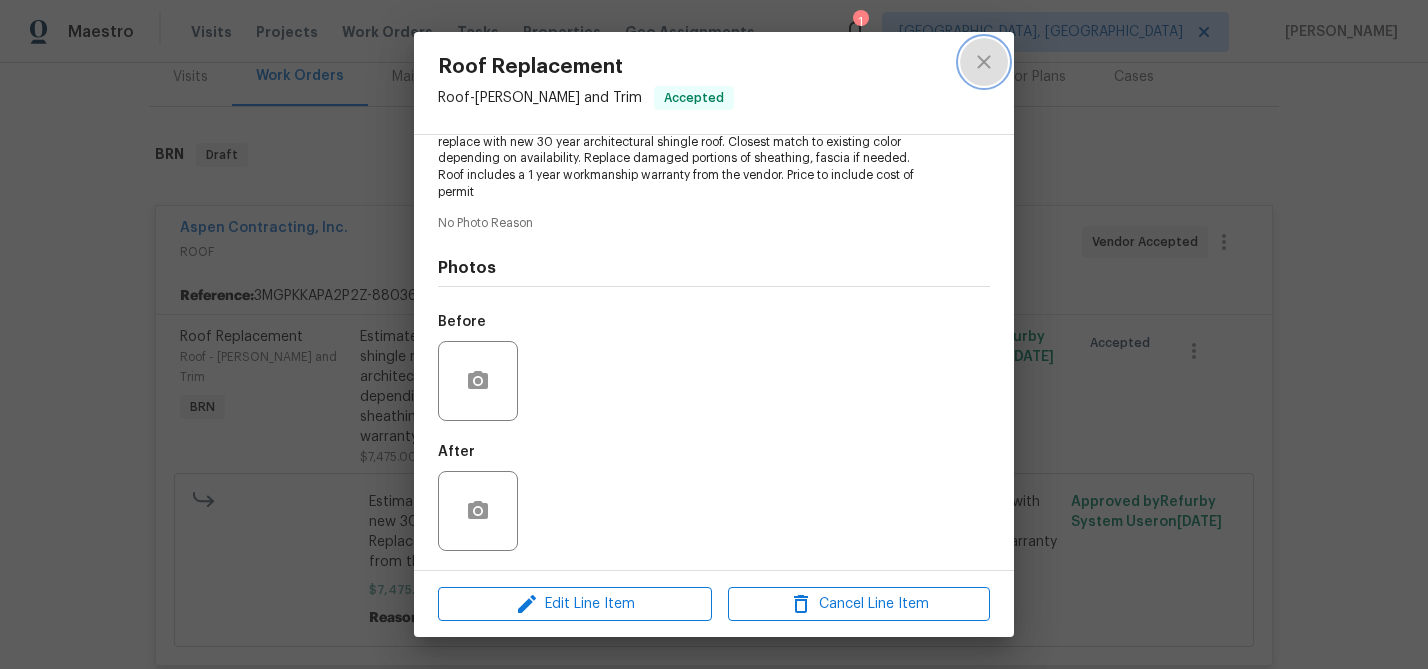 click 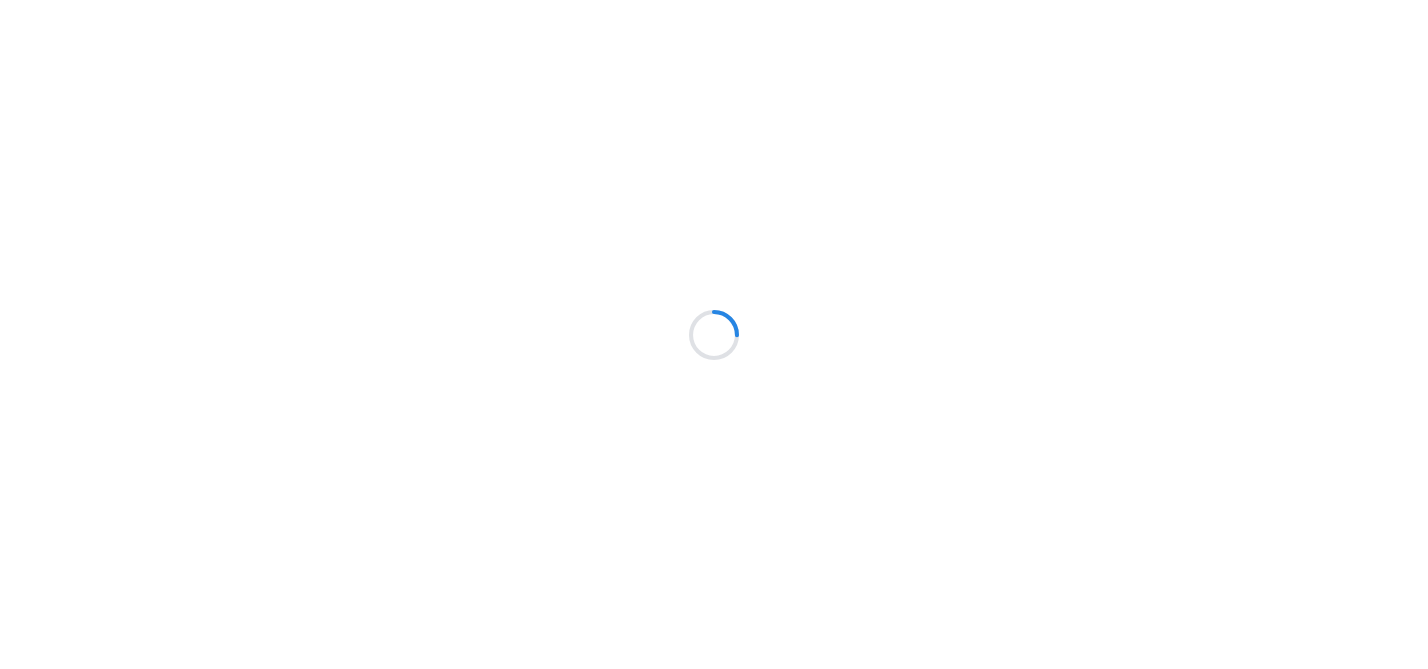 scroll, scrollTop: 0, scrollLeft: 0, axis: both 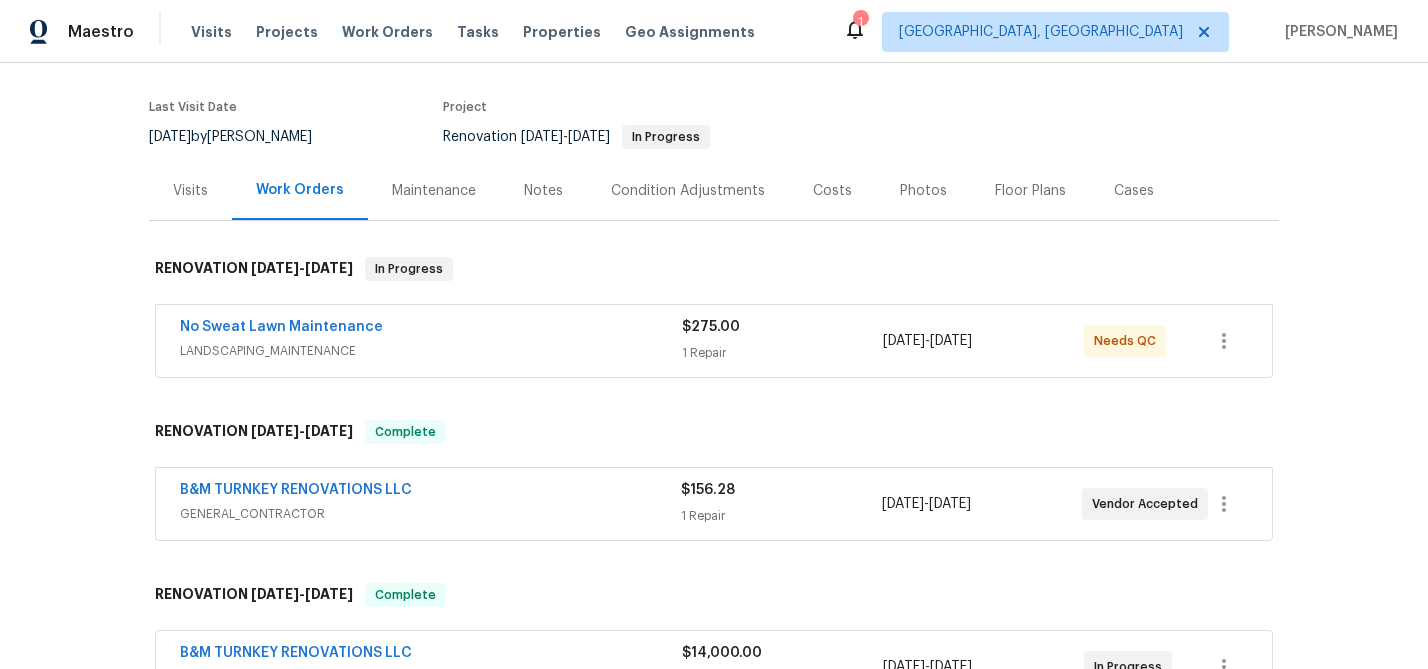click on "No Sweat Lawn Maintenance LANDSCAPING_MAINTENANCE $275.00 1 Repair [DATE]  -  [DATE] Needs QC" at bounding box center [714, 341] 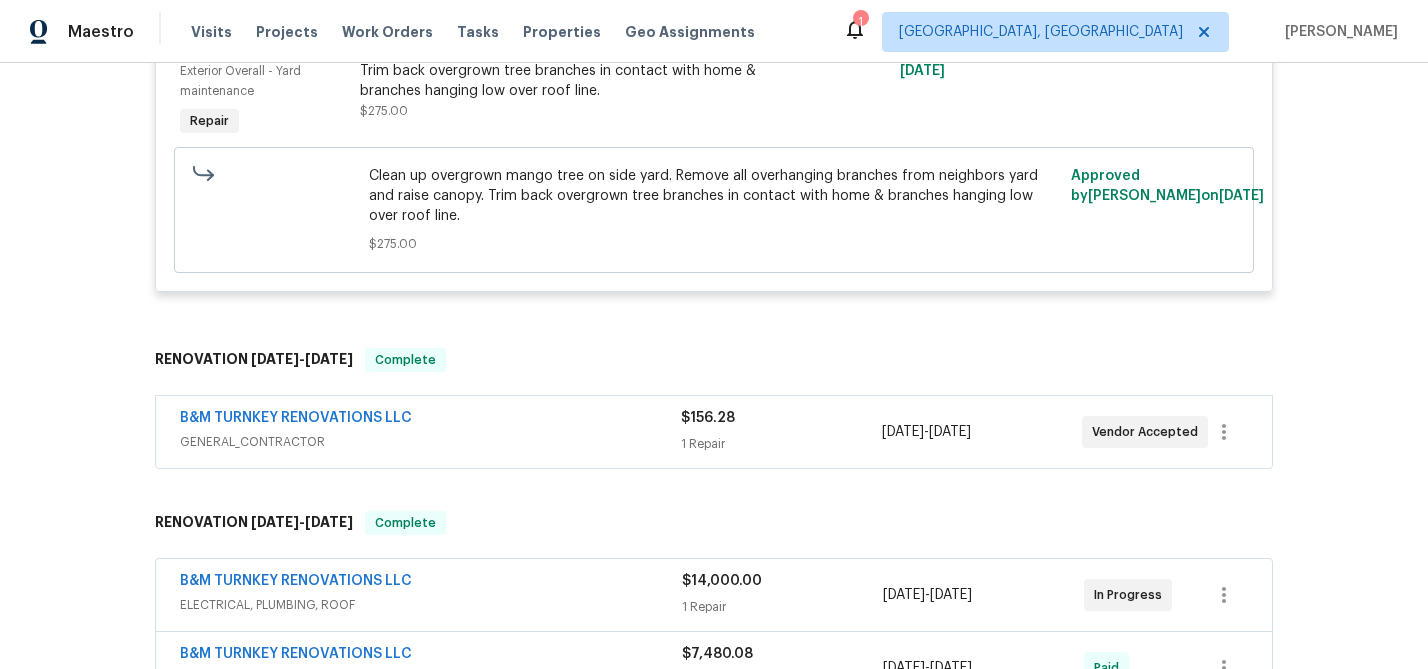 scroll, scrollTop: 737, scrollLeft: 0, axis: vertical 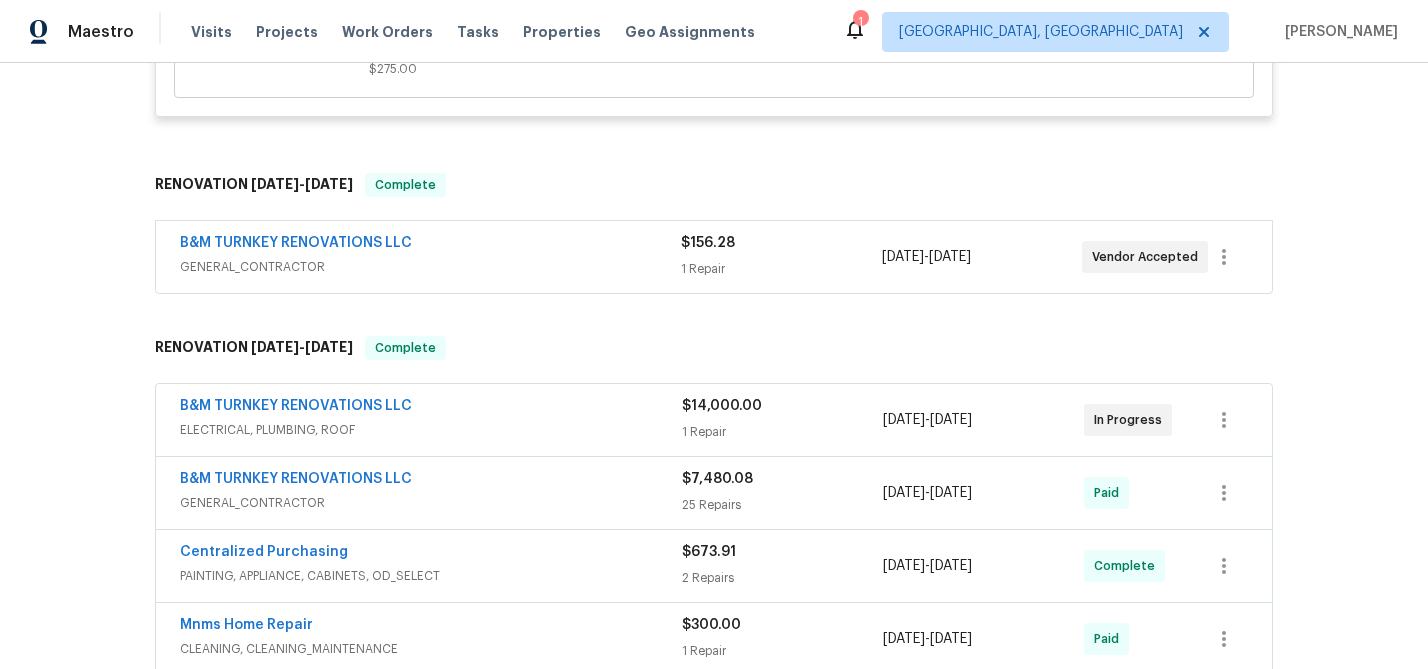 click on "GENERAL_CONTRACTOR" at bounding box center [430, 267] 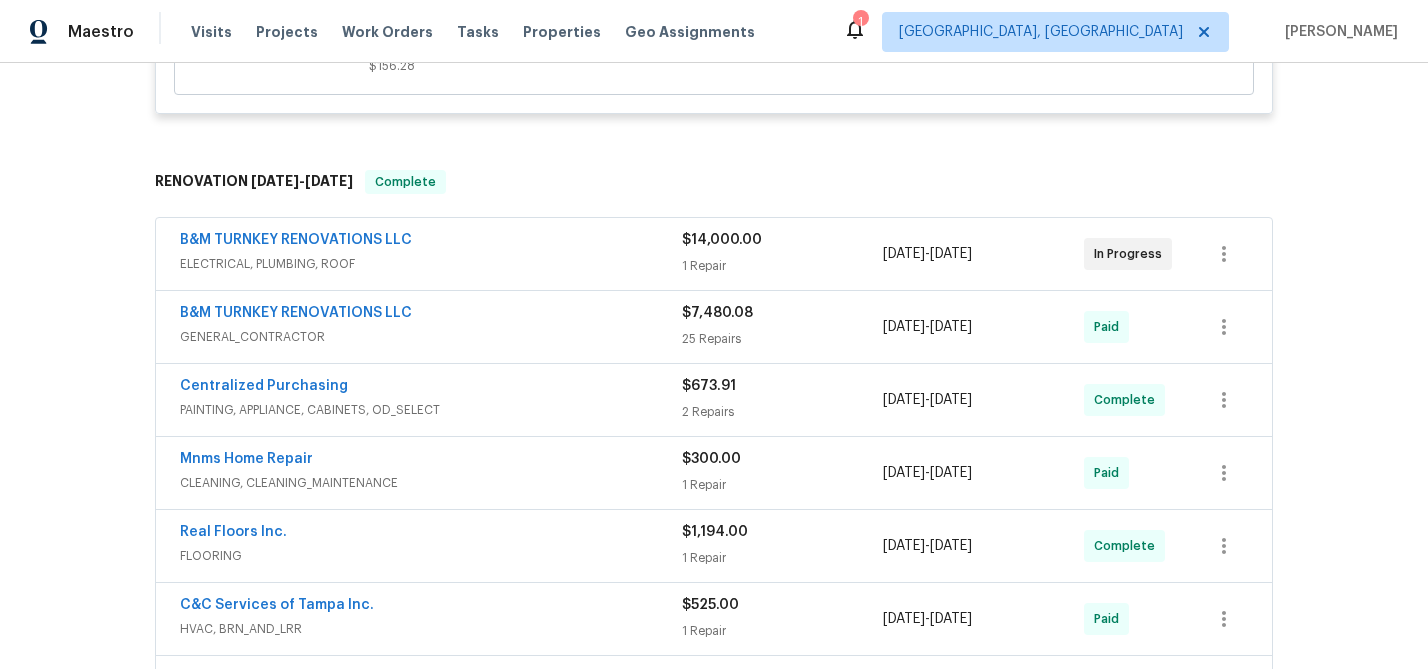 scroll, scrollTop: 1290, scrollLeft: 0, axis: vertical 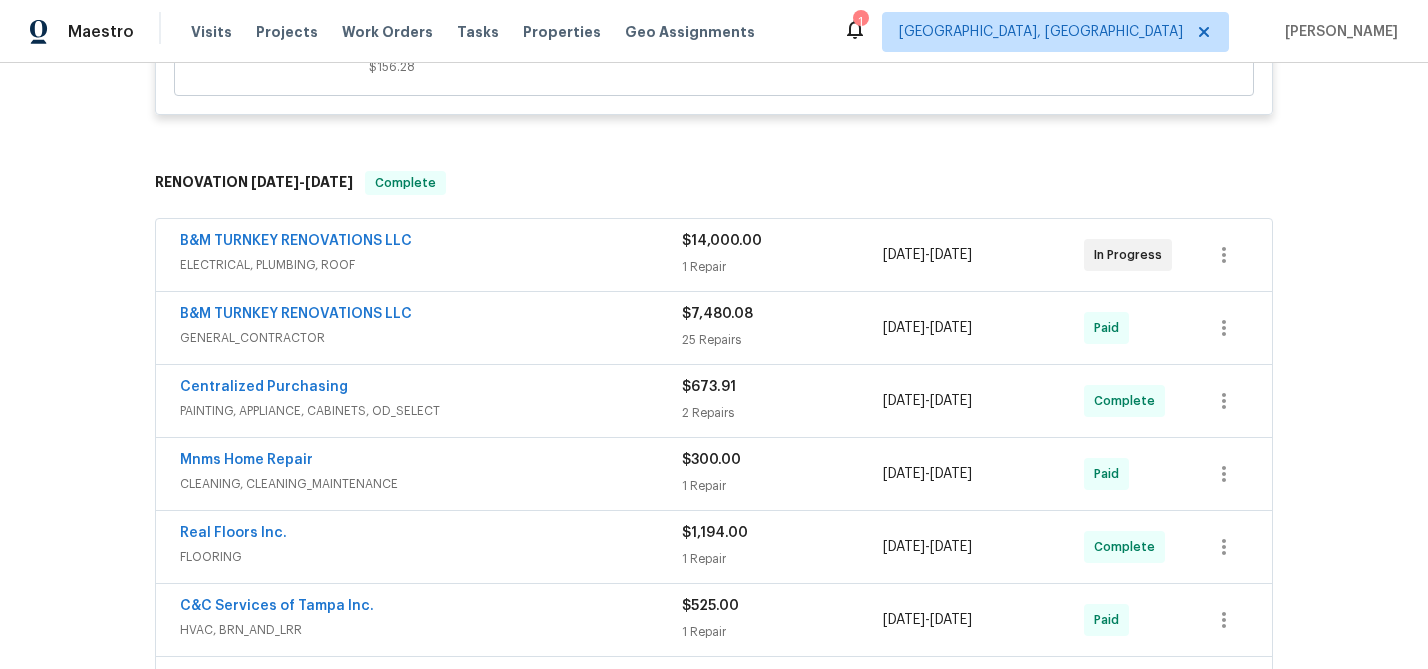 click on "B&M TURNKEY RENOVATIONS LLC" at bounding box center [431, 243] 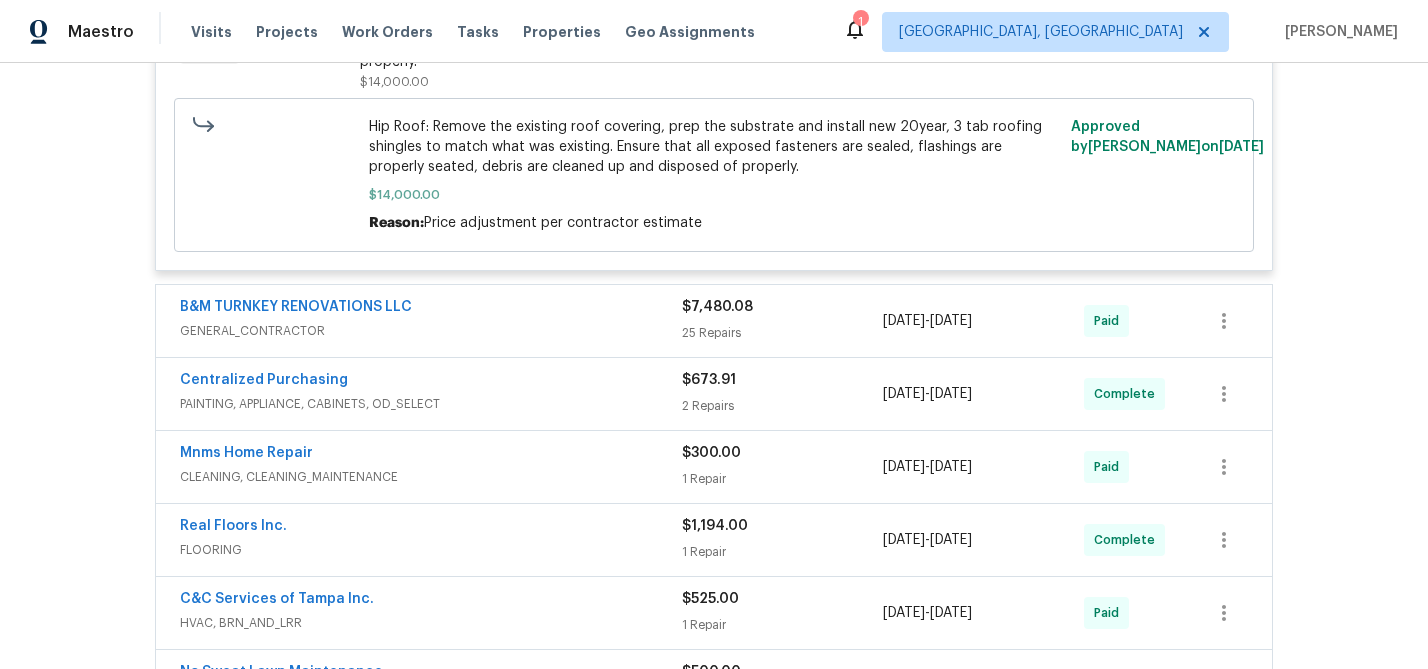 scroll, scrollTop: 1559, scrollLeft: 0, axis: vertical 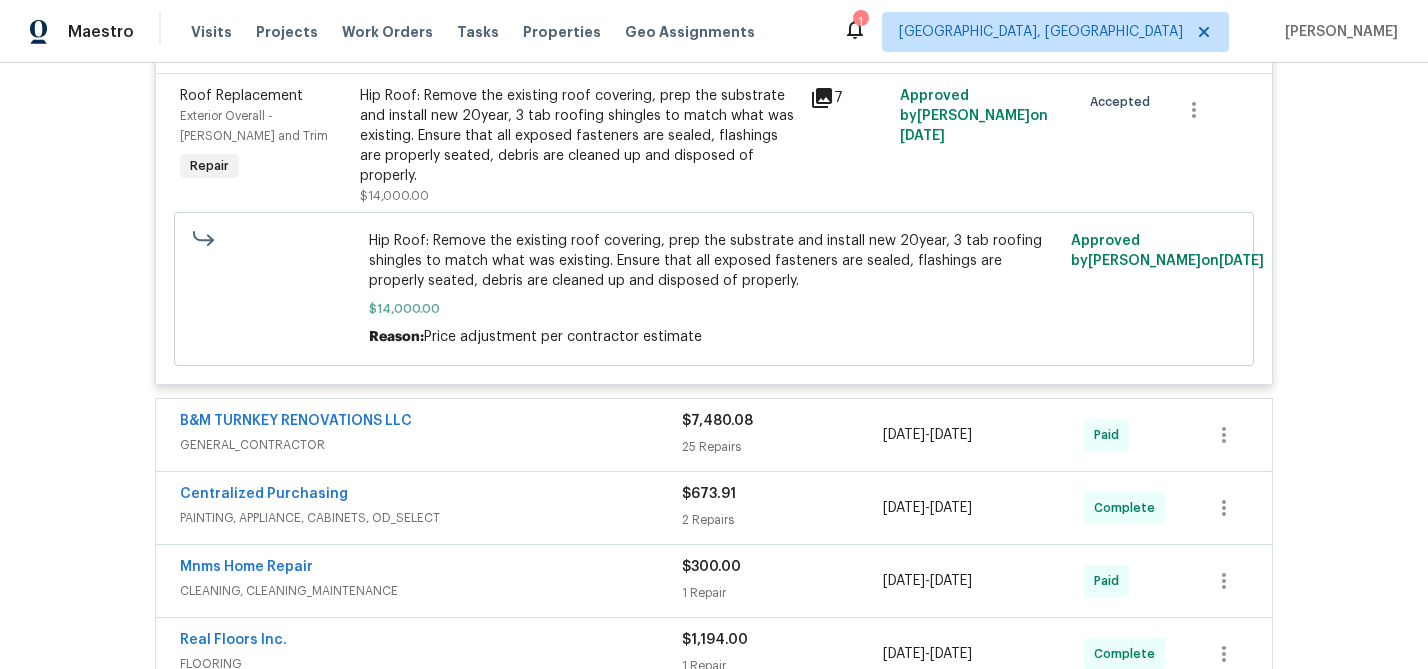 click on "GENERAL_CONTRACTOR" at bounding box center [431, 445] 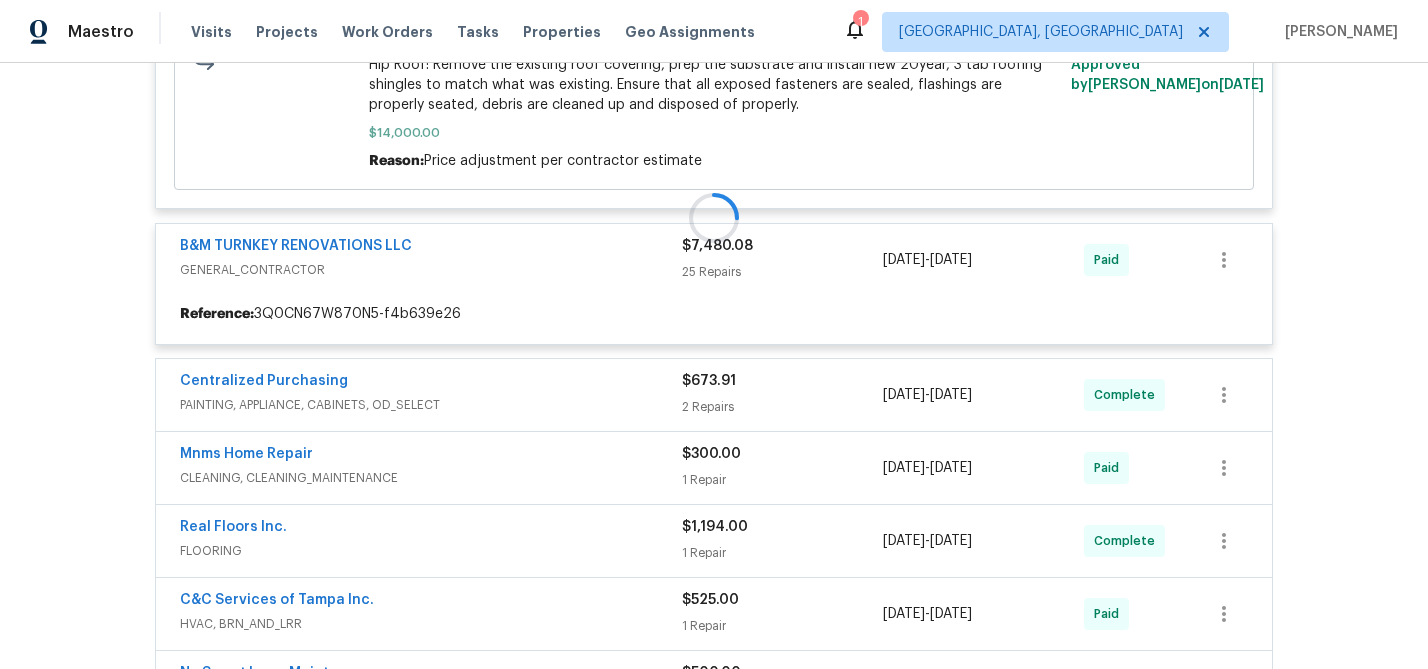 scroll, scrollTop: 1738, scrollLeft: 0, axis: vertical 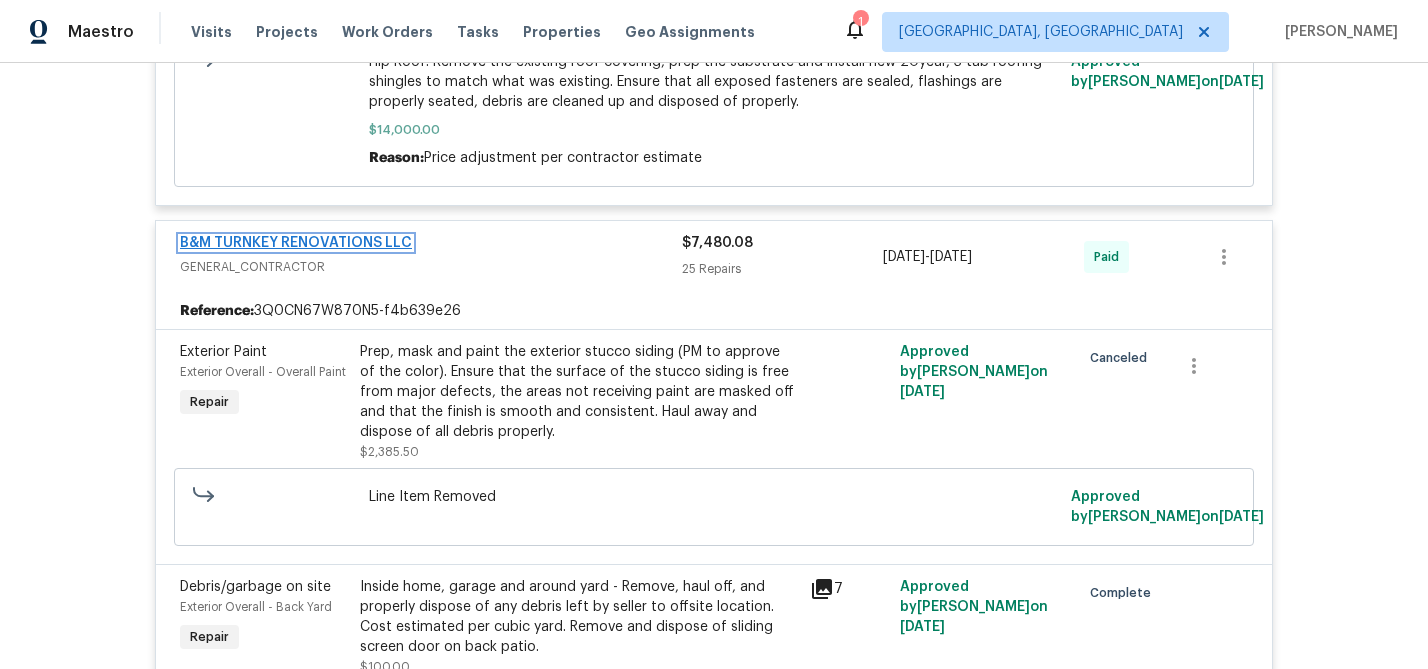 click on "B&M TURNKEY RENOVATIONS LLC" at bounding box center (296, 243) 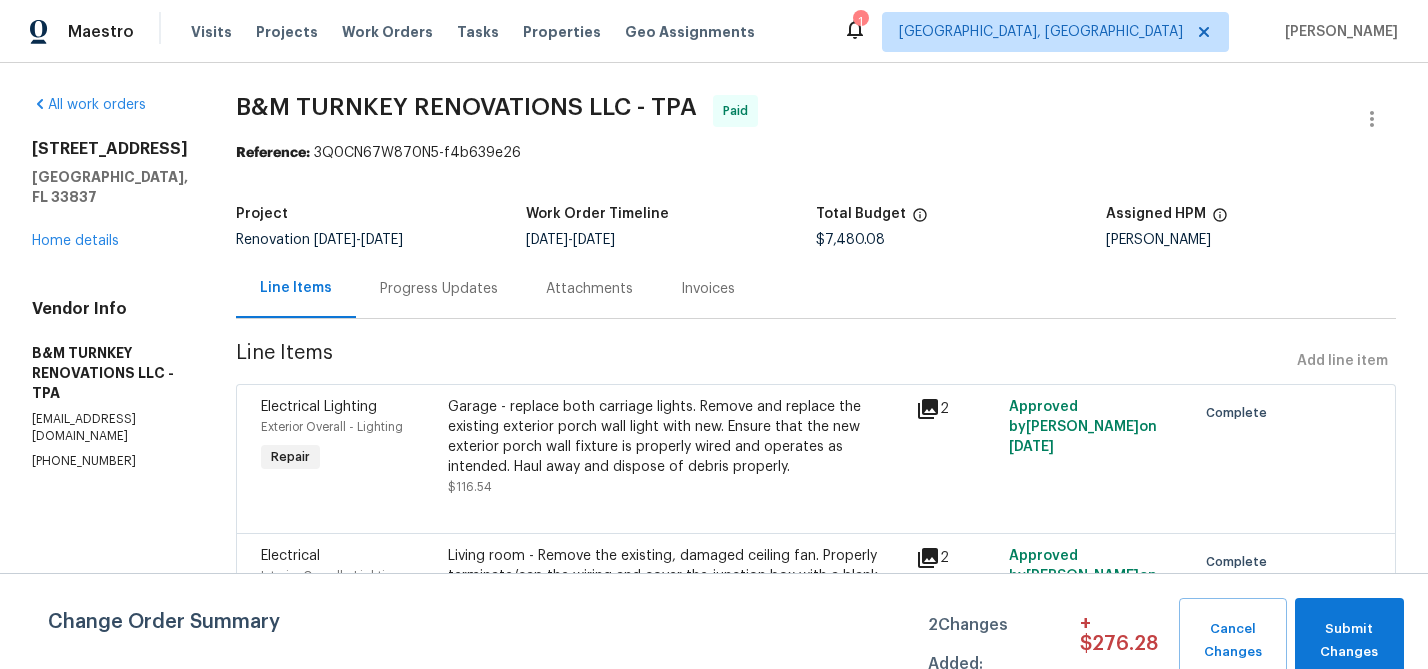 scroll, scrollTop: 212, scrollLeft: 0, axis: vertical 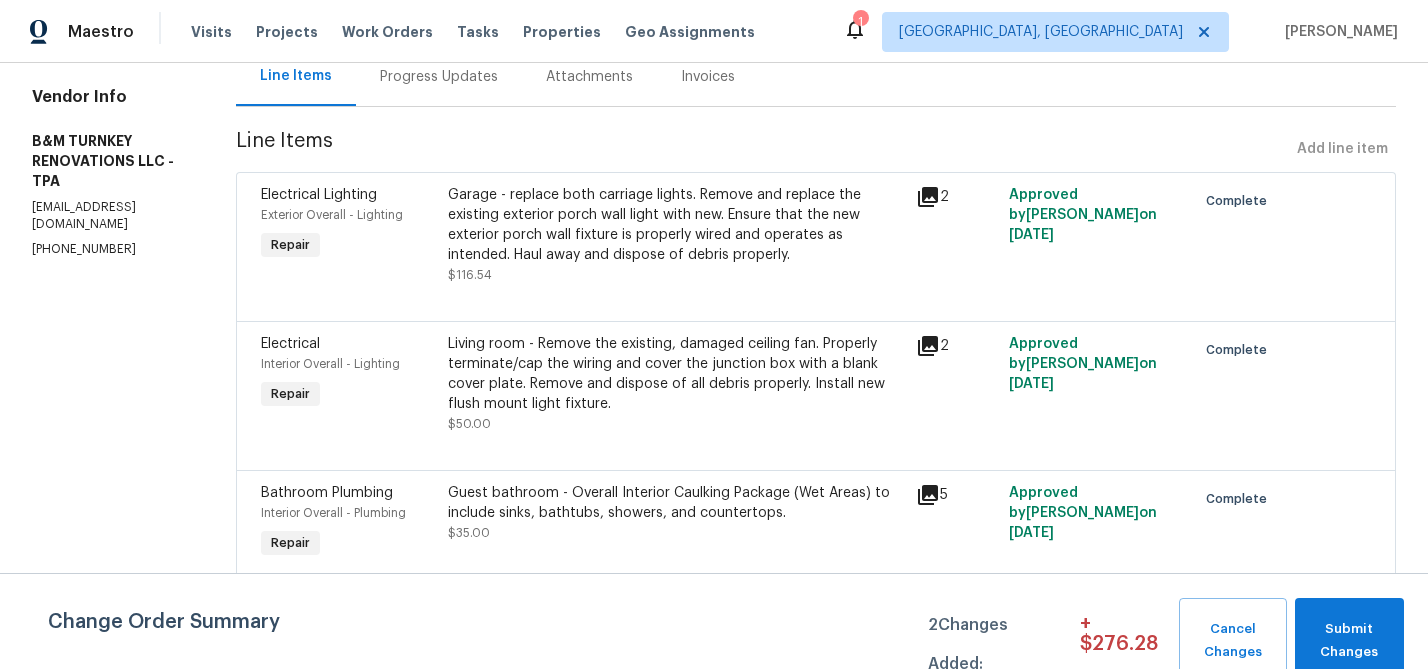 click on "Garage - replace both carriage lights. Remove and replace the existing exterior porch wall light with new. Ensure that the new exterior porch wall fixture is properly wired and operates as intended. Haul away and dispose of debris properly." at bounding box center [676, 225] 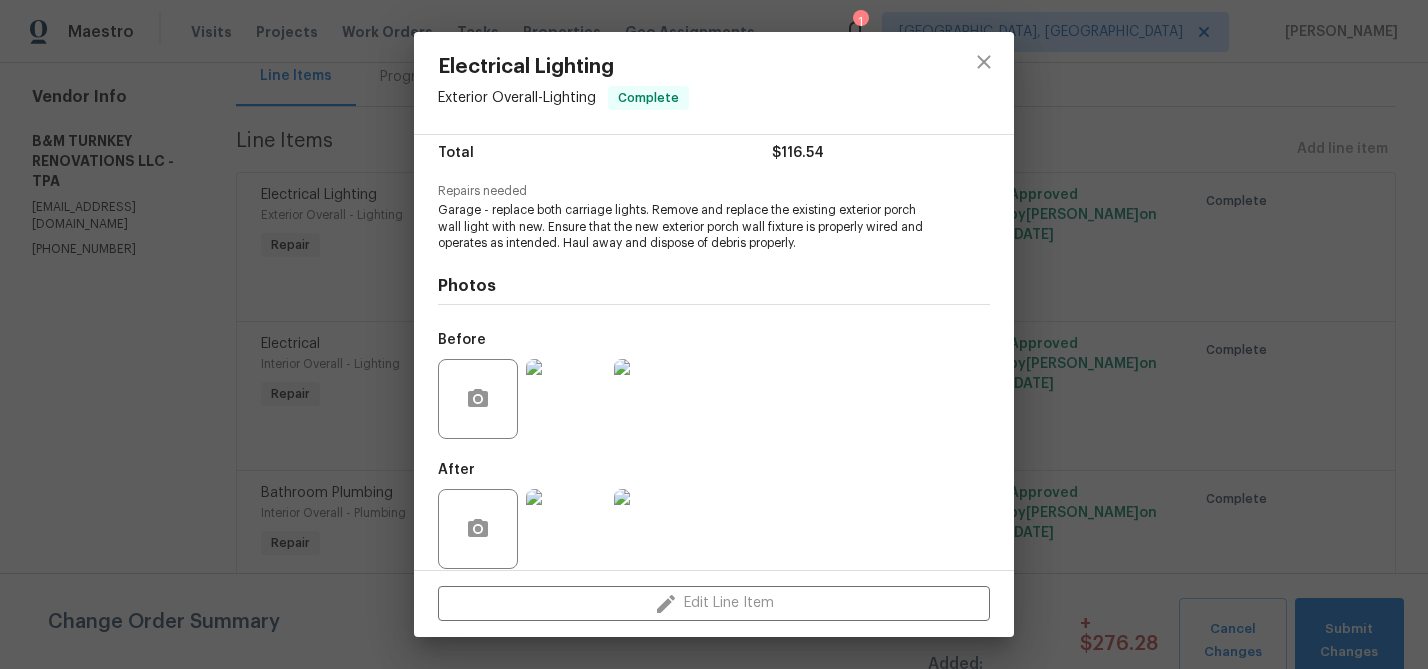 scroll, scrollTop: 185, scrollLeft: 0, axis: vertical 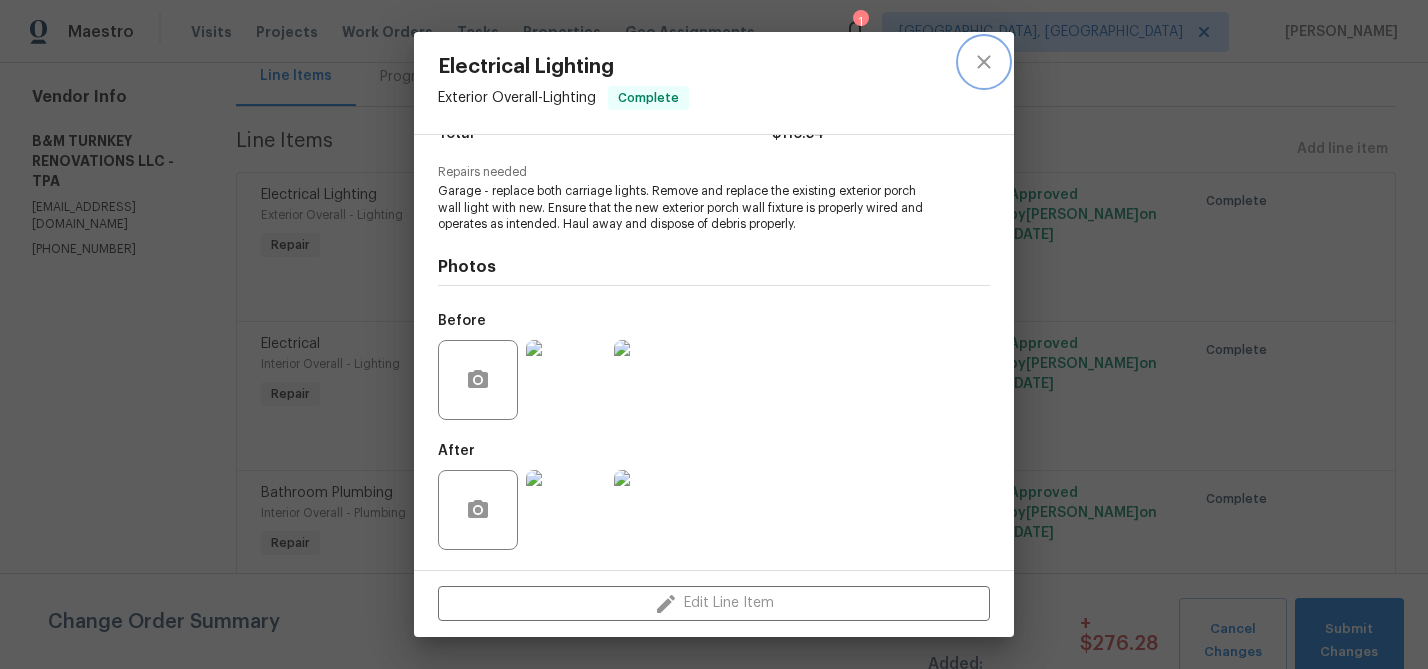 click 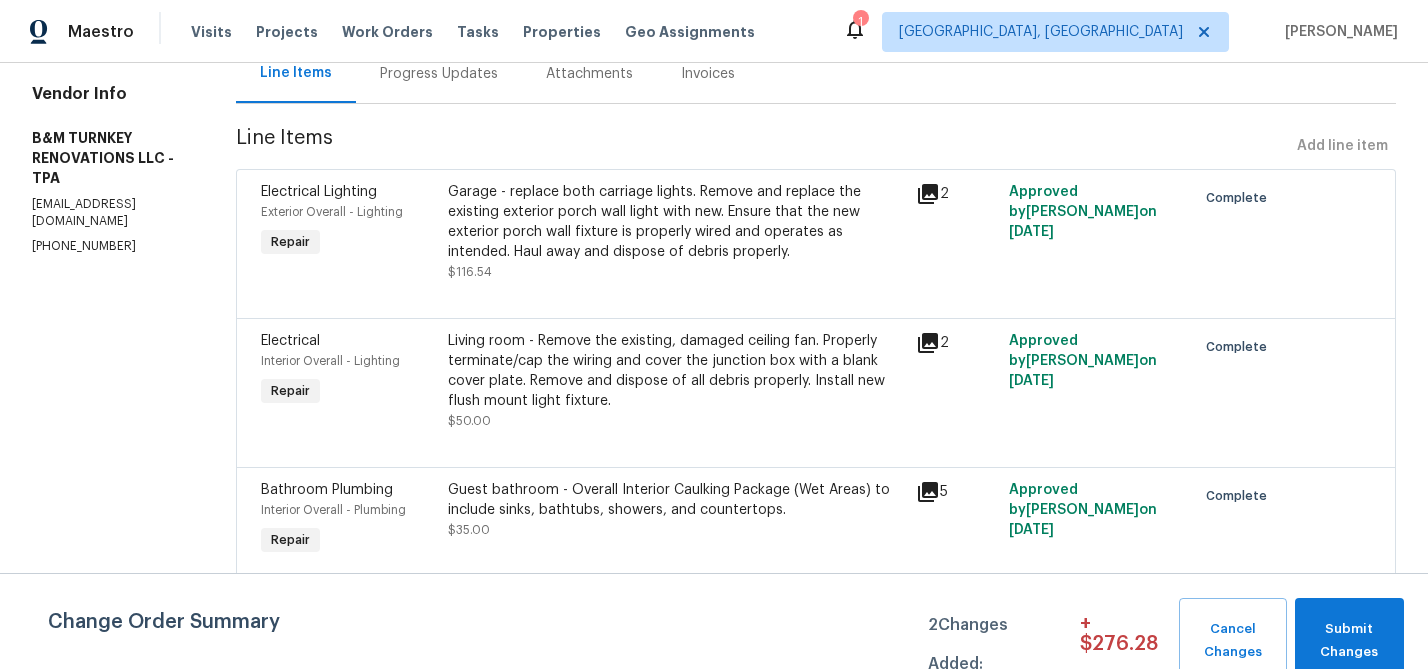 scroll, scrollTop: 0, scrollLeft: 0, axis: both 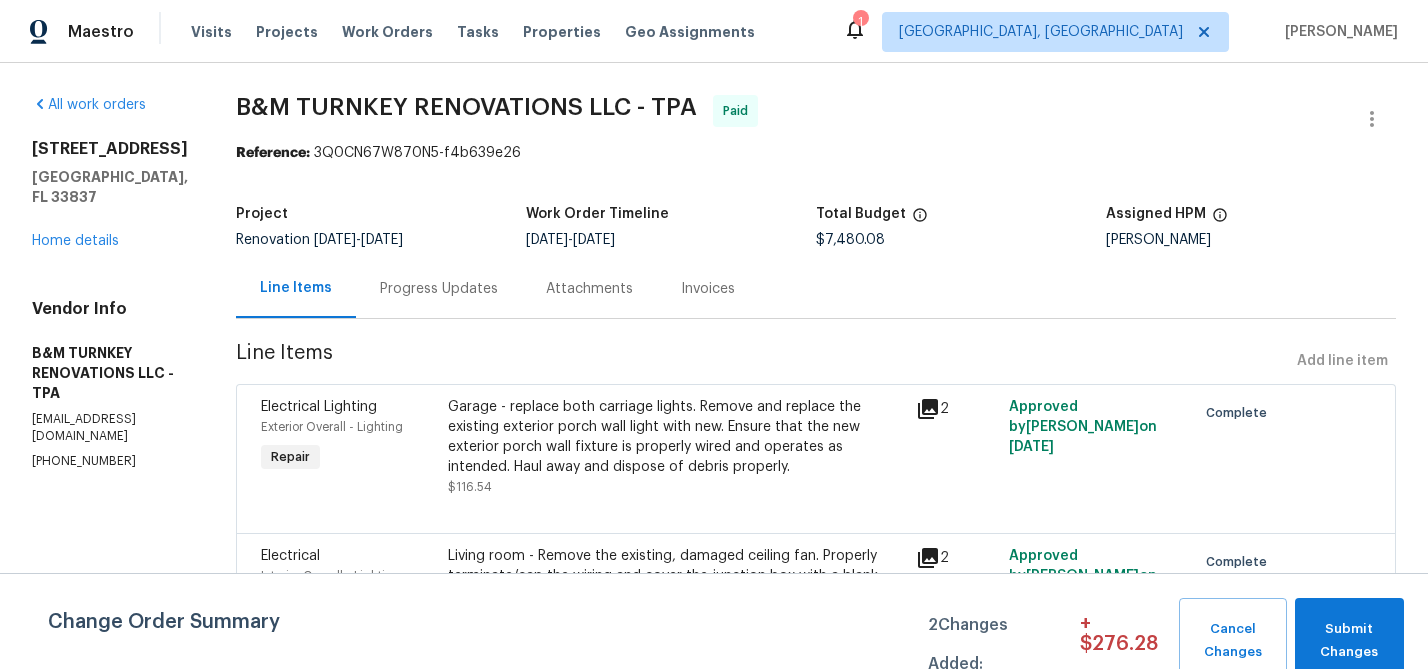 click on "Attachments" at bounding box center [589, 289] 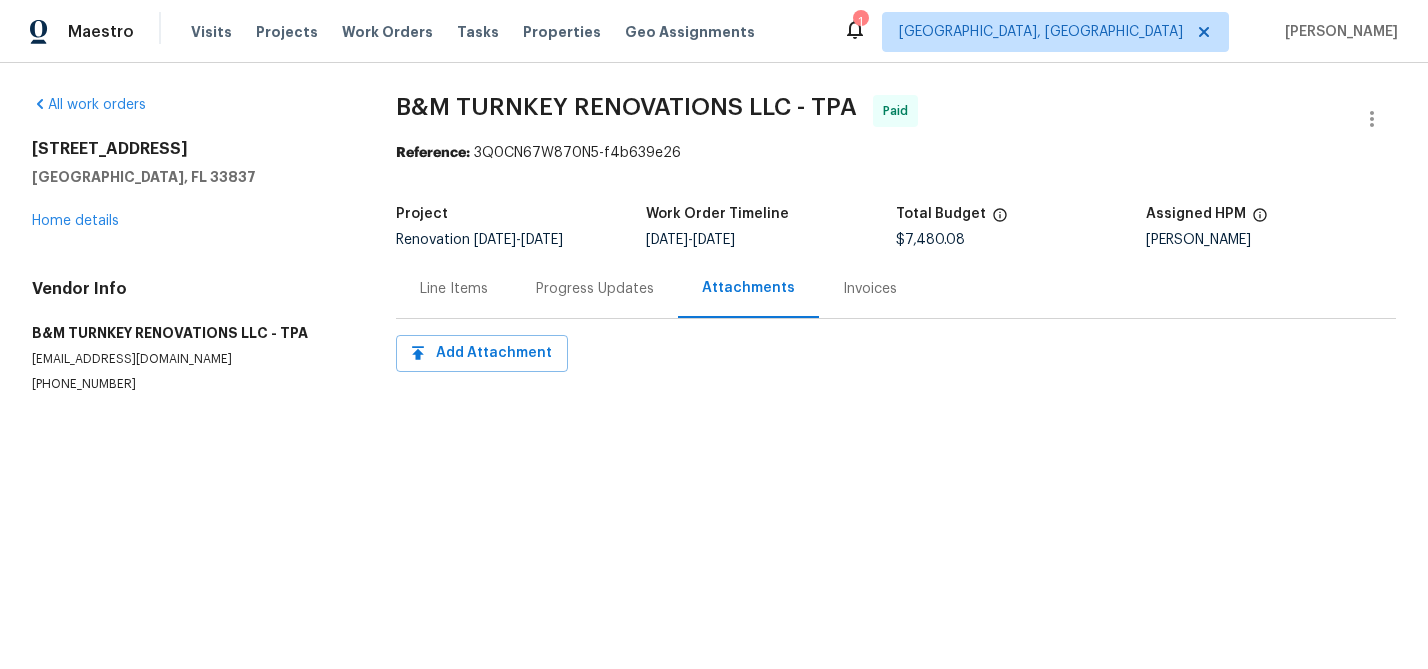 click on "All work orders 196 Whispering Pines Way Davenport, FL 33837 Home details Vendor Info B&M TURNKEY RENOVATIONS LLC - TPA bandmturnkeyrenovationsllc@gmail.com (863) 242-0758" at bounding box center [190, 244] 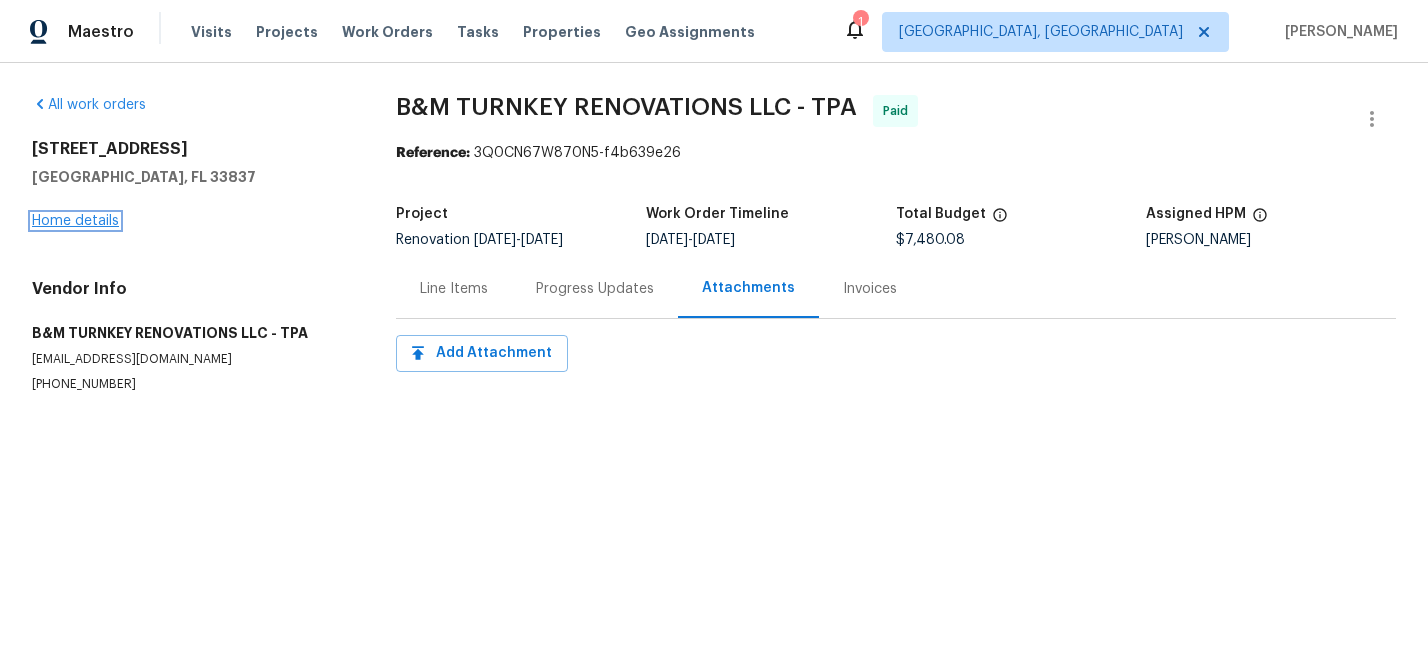 click on "Home details" at bounding box center [75, 221] 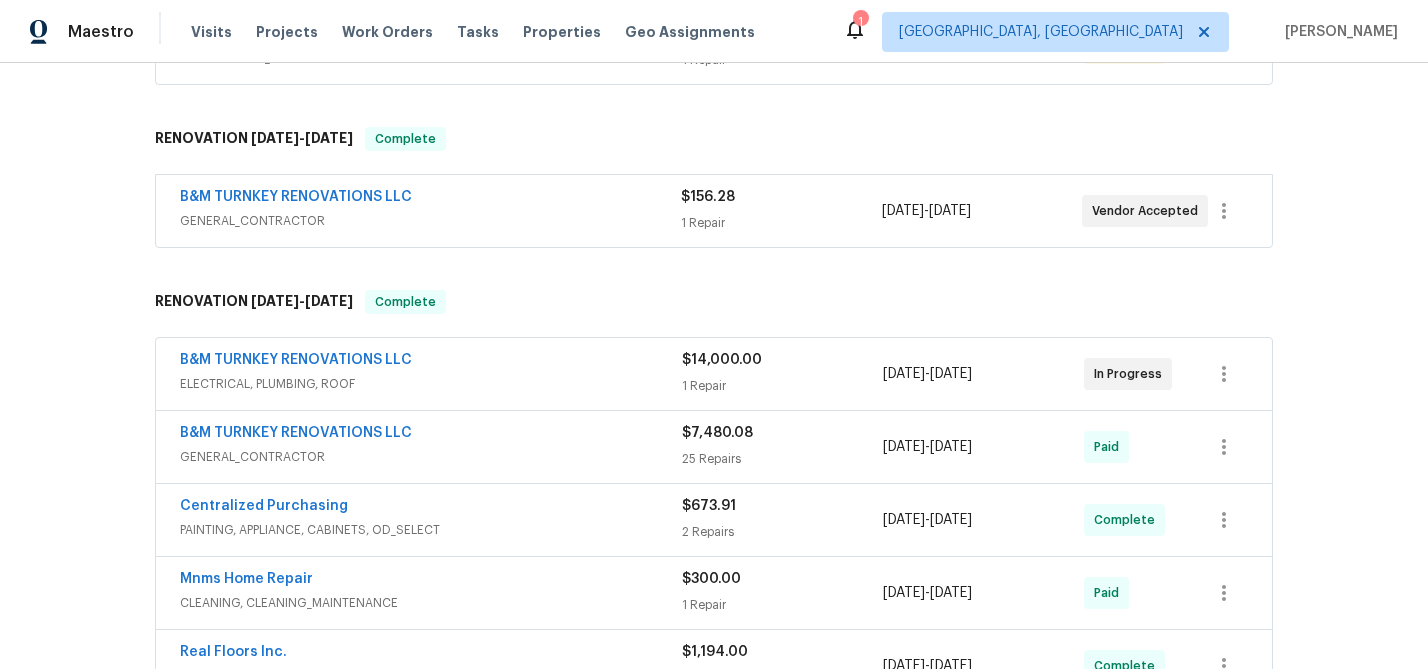 scroll, scrollTop: 437, scrollLeft: 0, axis: vertical 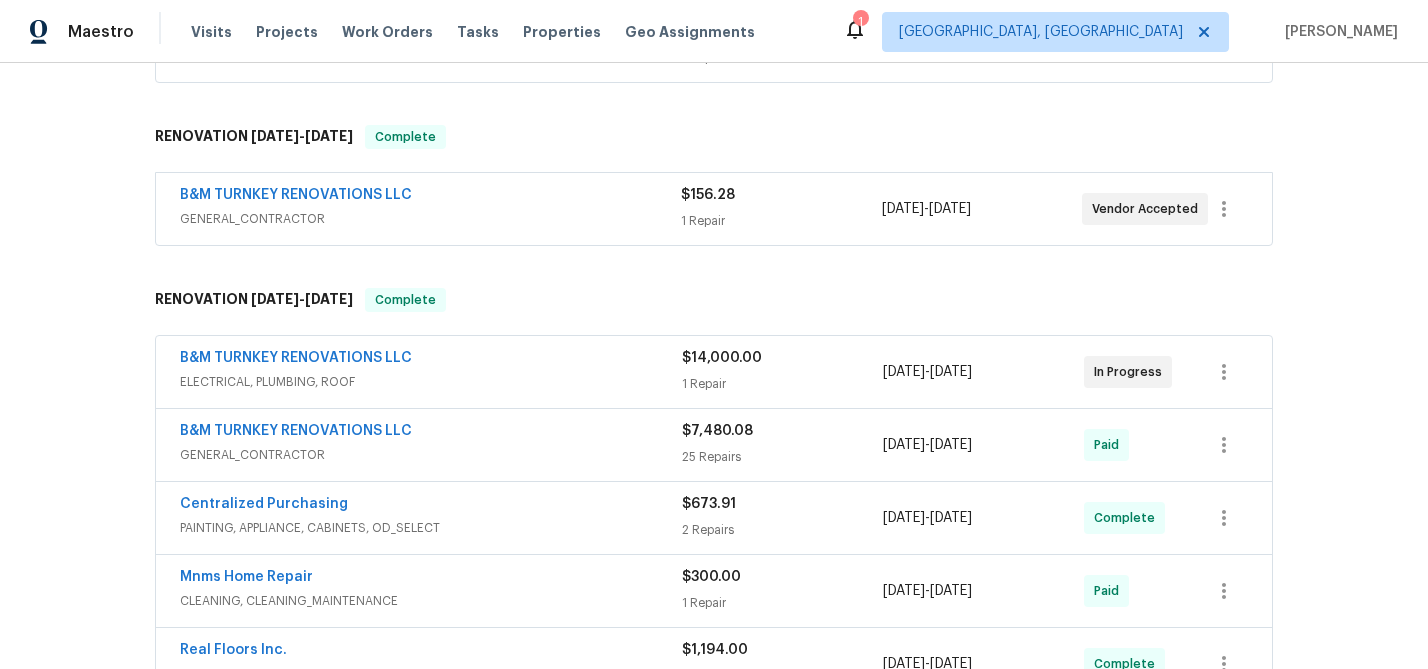 click on "B&M TURNKEY RENOVATIONS LLC" at bounding box center [431, 360] 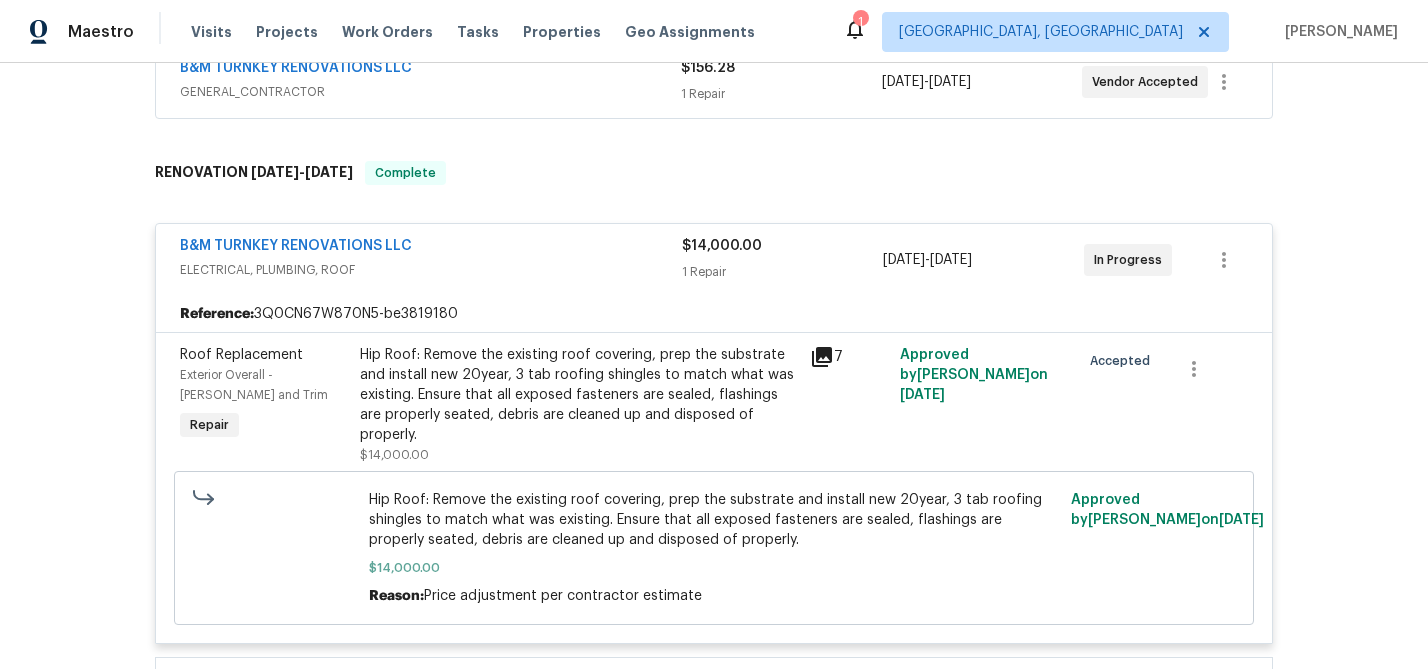 scroll, scrollTop: 559, scrollLeft: 0, axis: vertical 